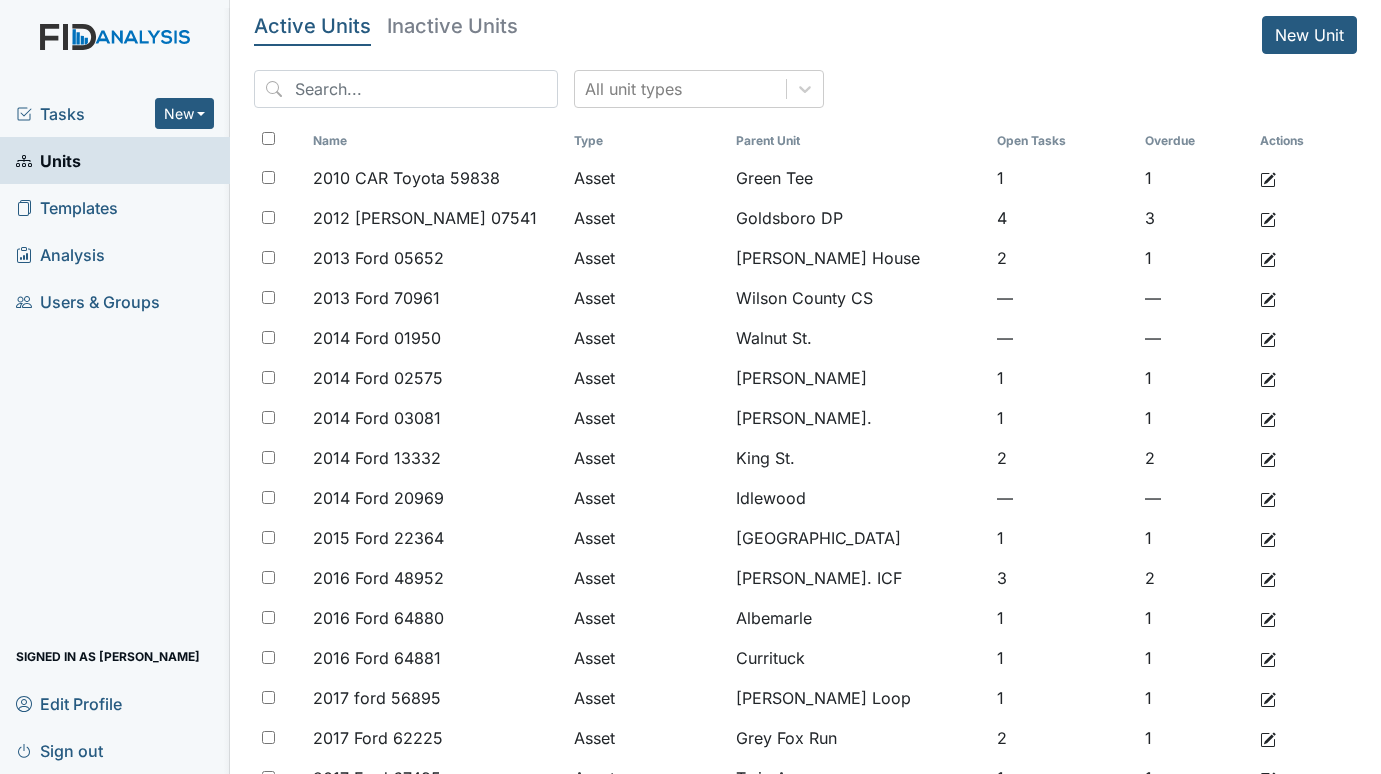 scroll, scrollTop: 0, scrollLeft: 0, axis: both 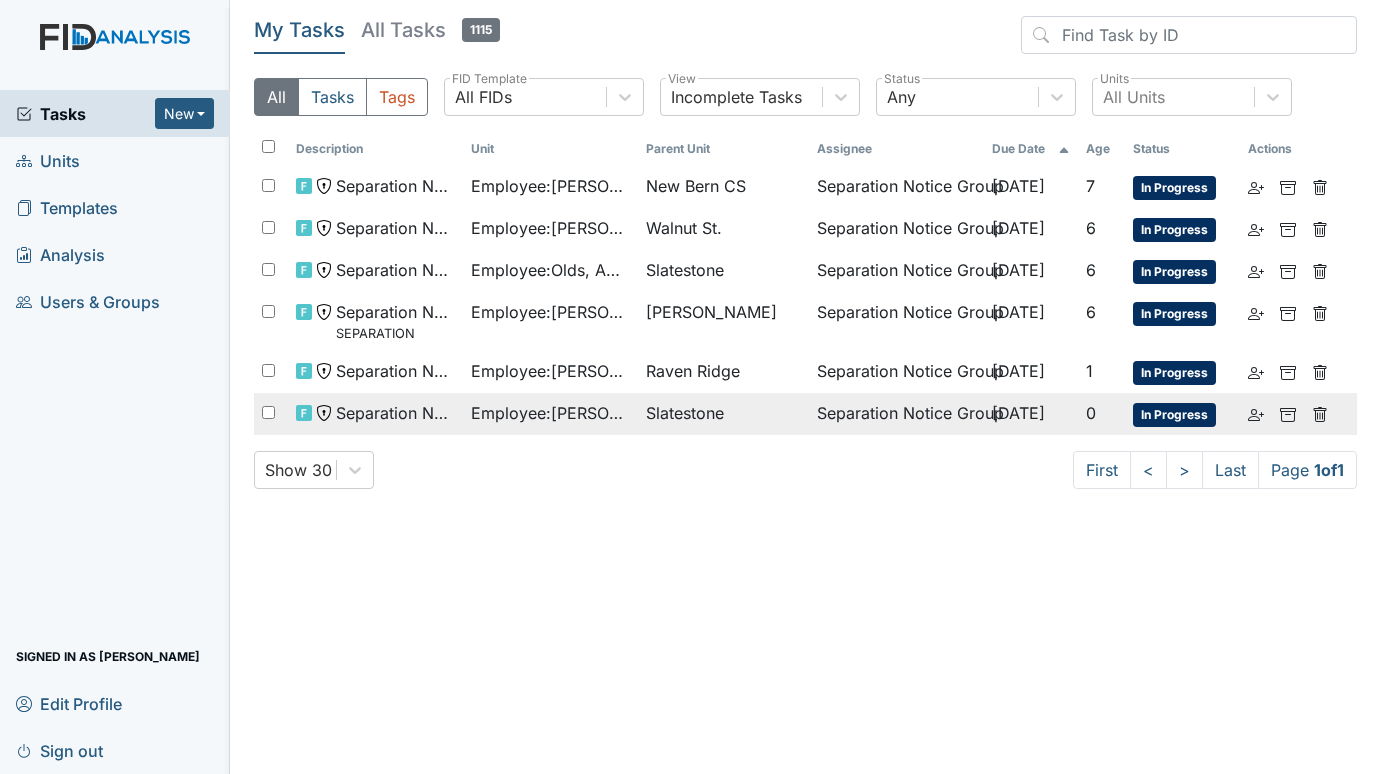 click on "Employee :  [PERSON_NAME]" at bounding box center (550, 413) 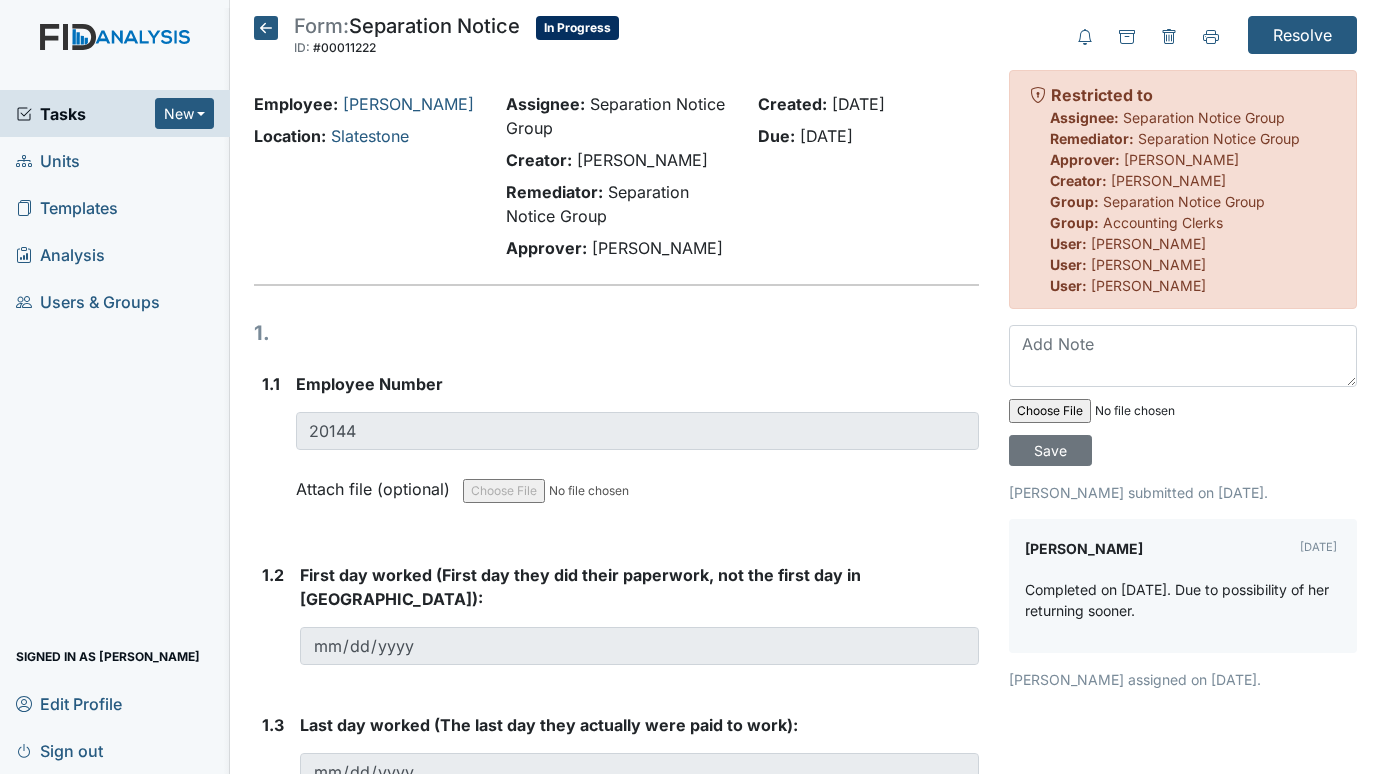 scroll, scrollTop: 0, scrollLeft: 0, axis: both 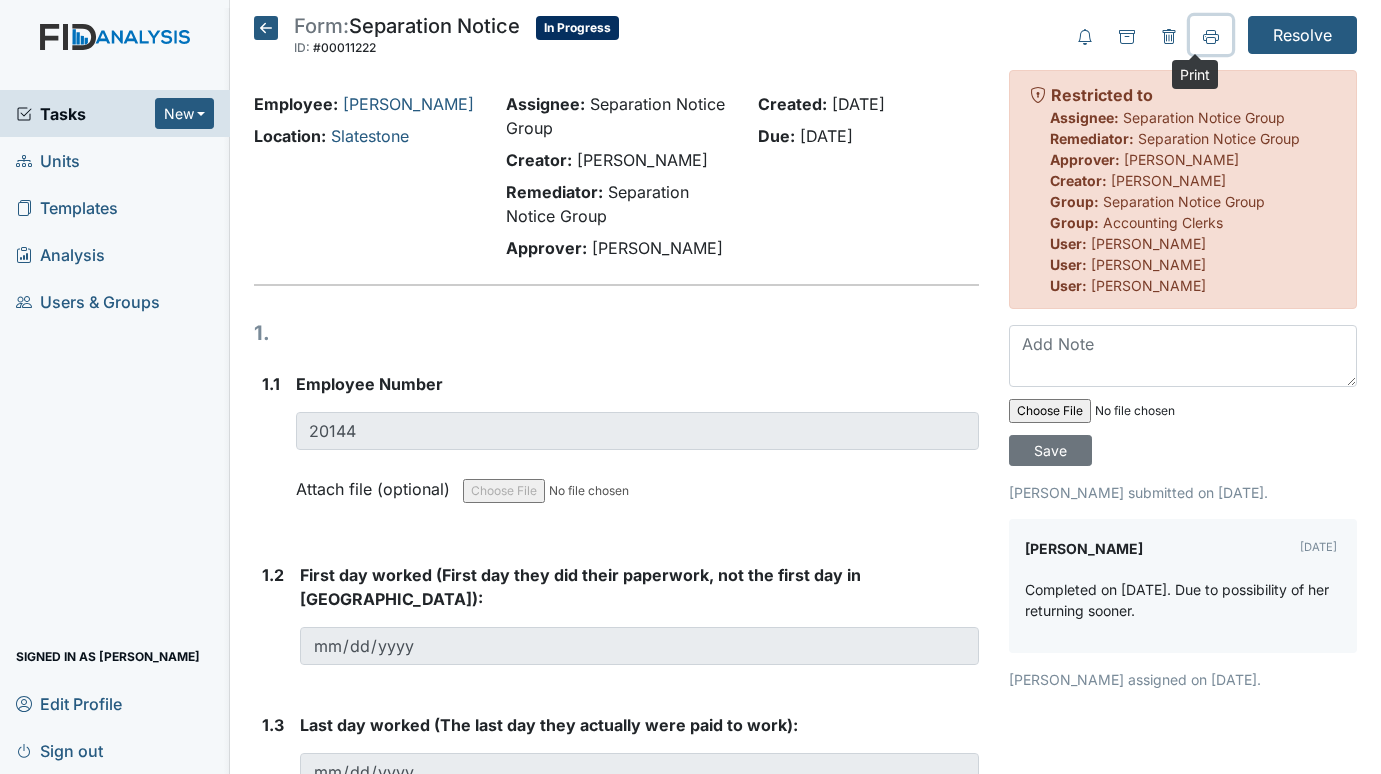 click 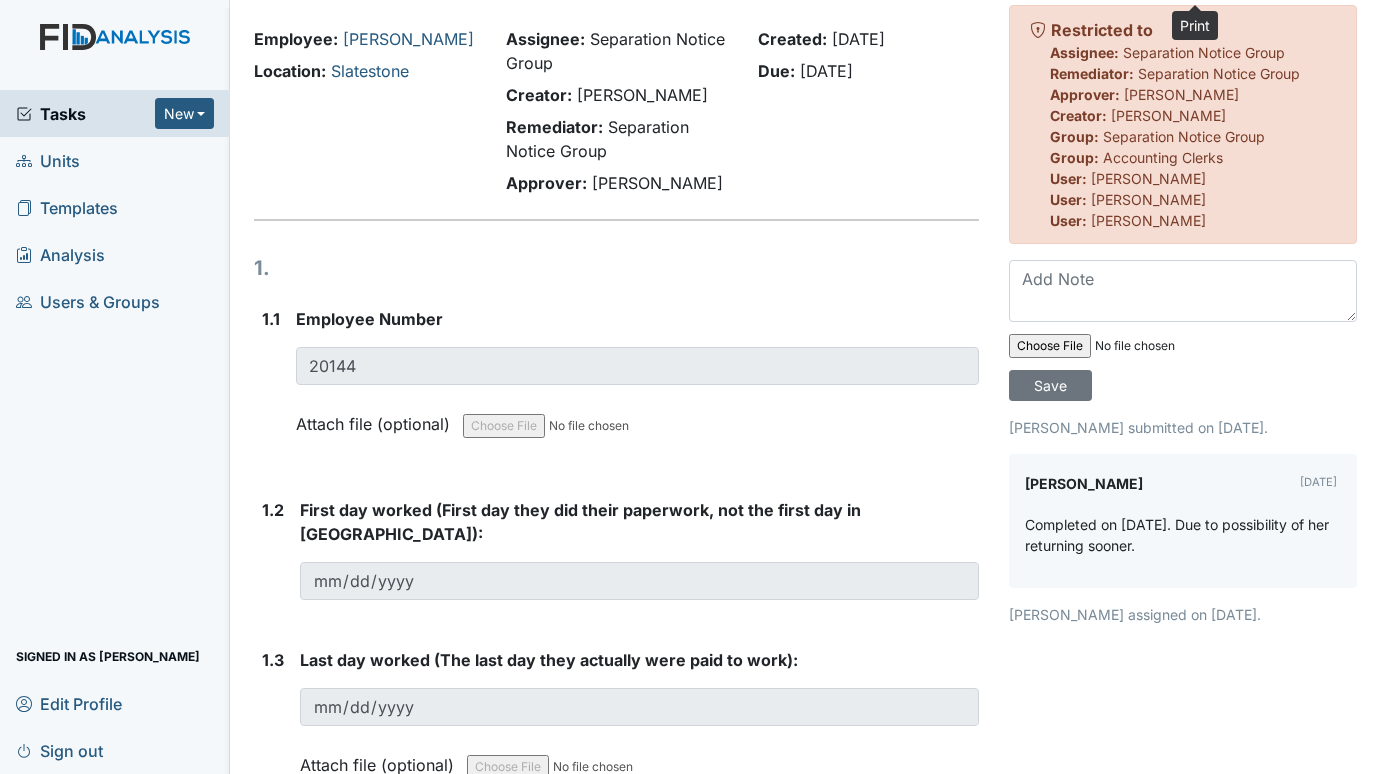 scroll, scrollTop: 100, scrollLeft: 0, axis: vertical 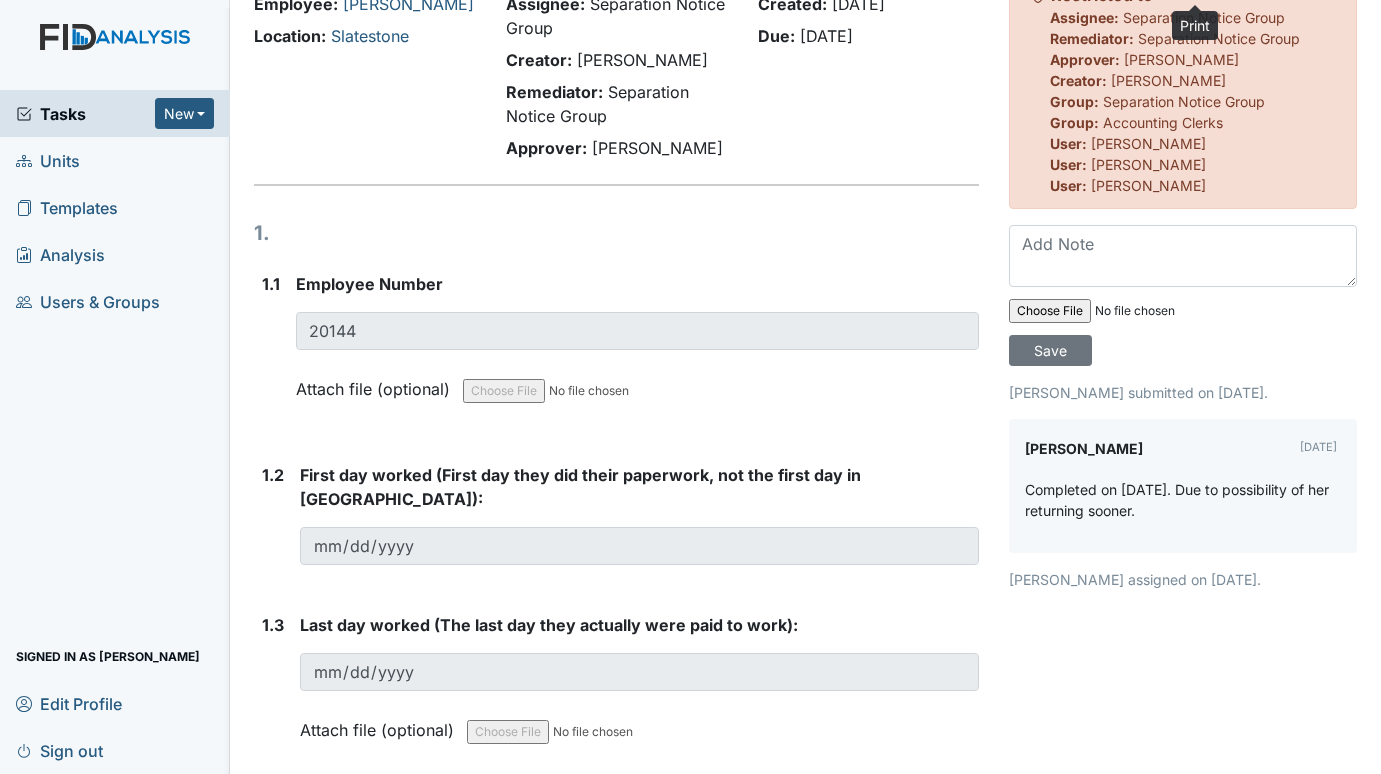 type 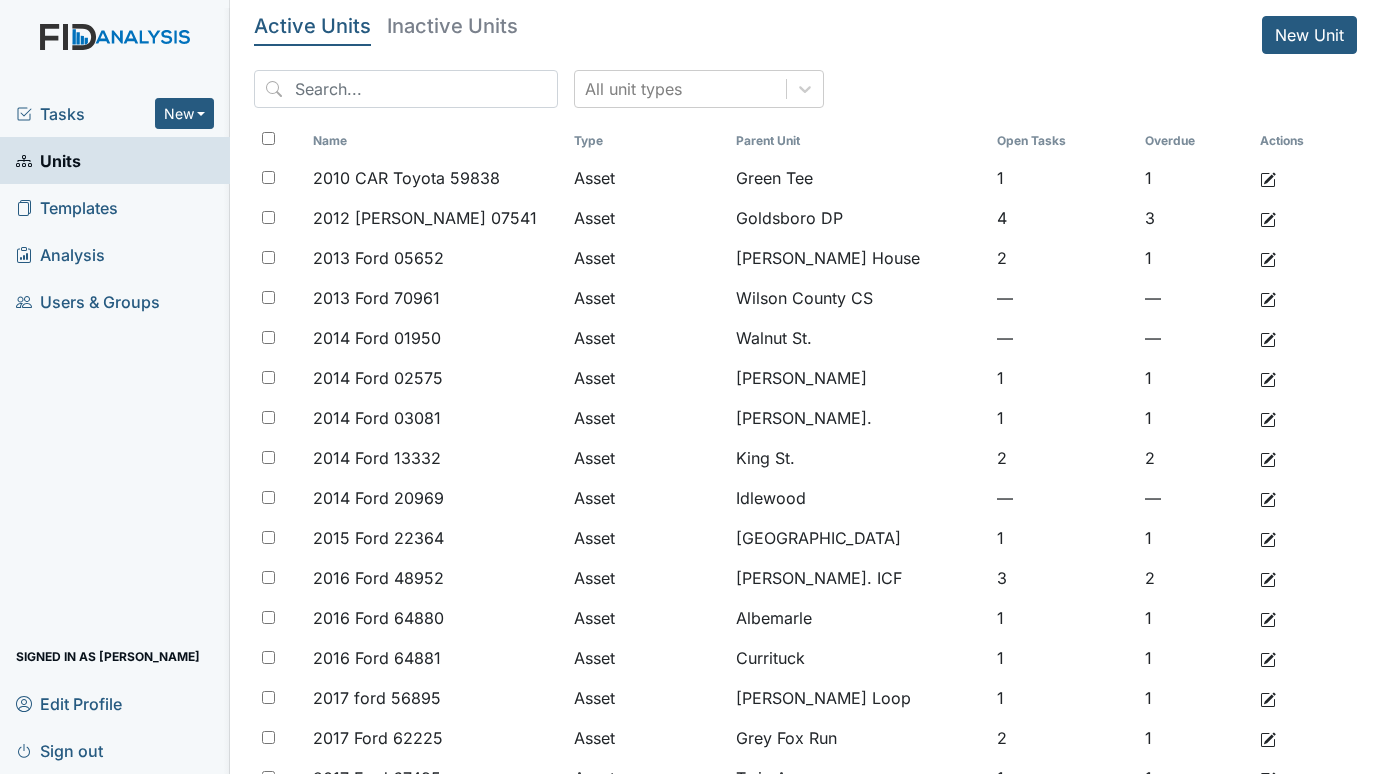 scroll, scrollTop: 0, scrollLeft: 0, axis: both 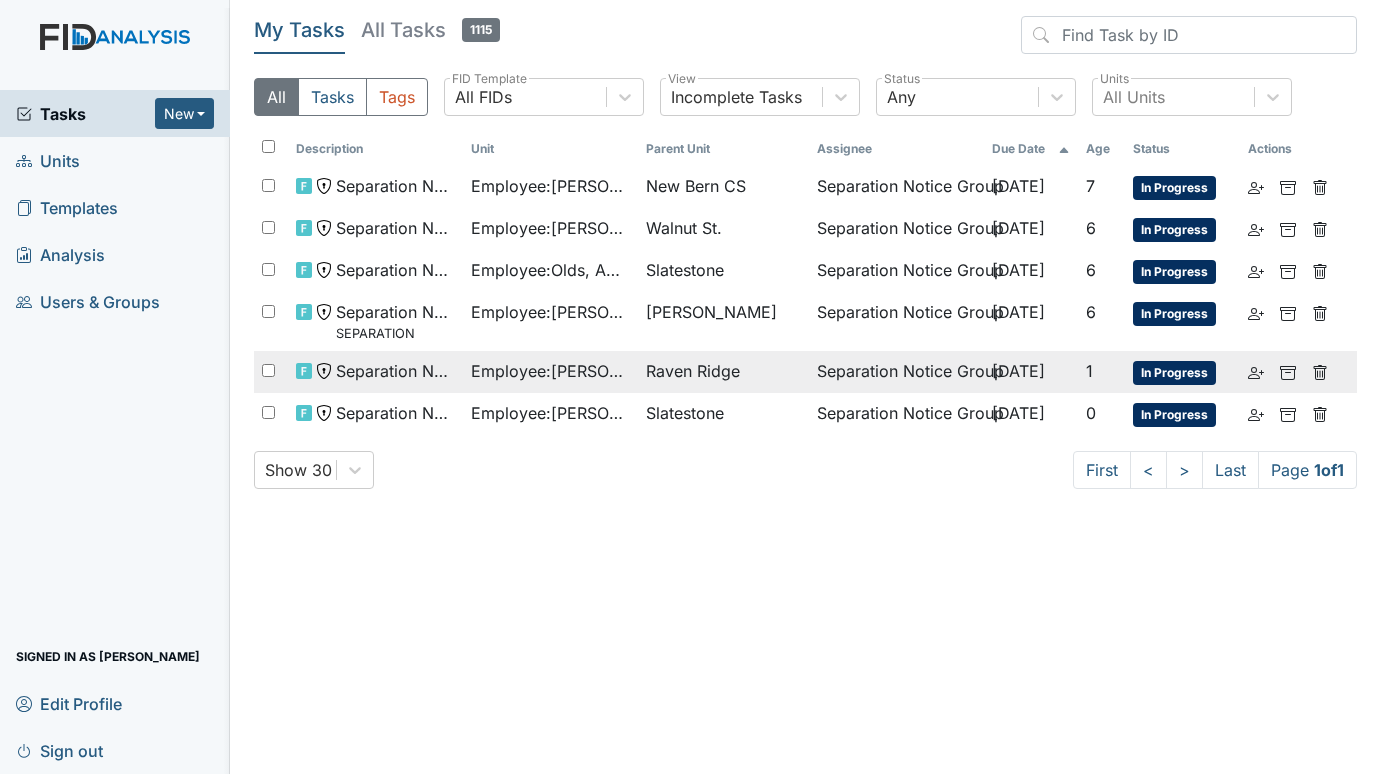 click on "Employee :  [PERSON_NAME]" at bounding box center [550, 371] 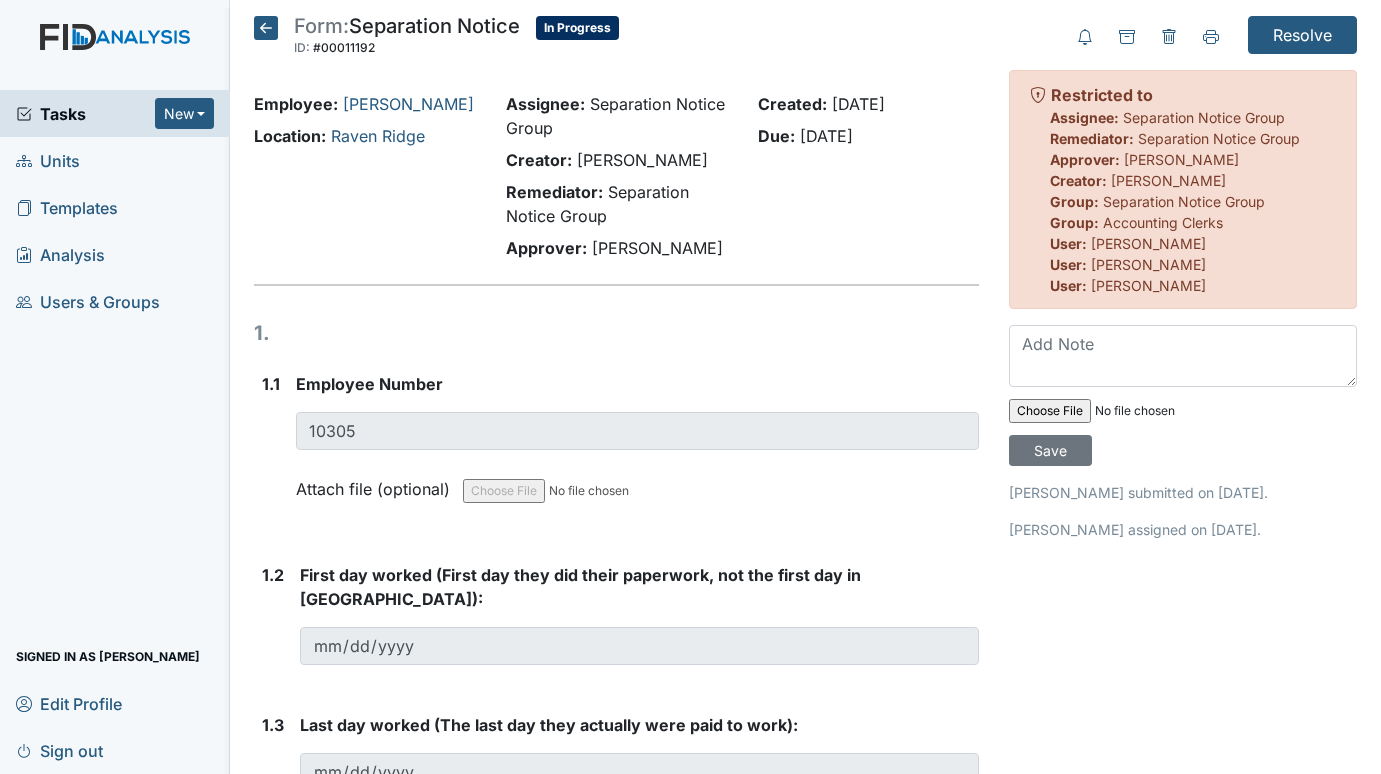 scroll, scrollTop: 0, scrollLeft: 0, axis: both 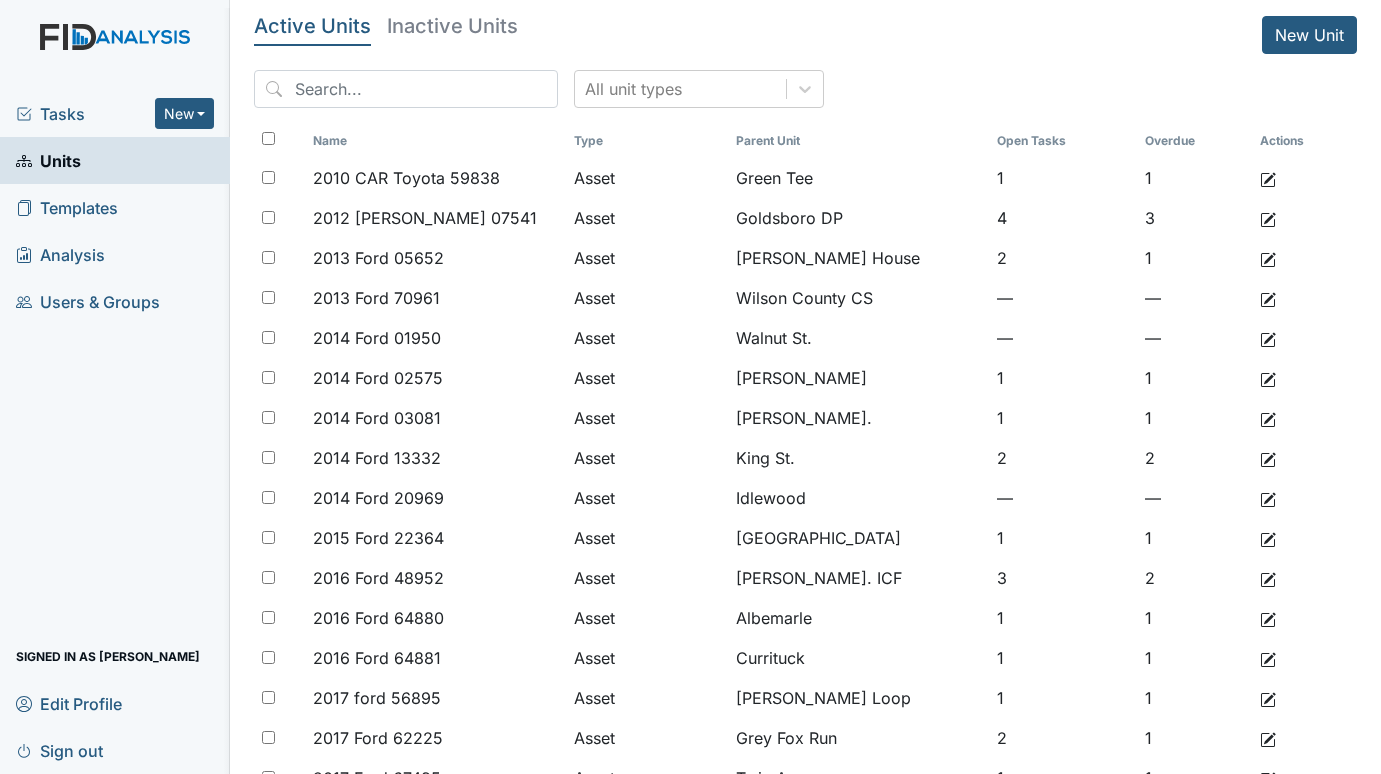 click on "Tasks" at bounding box center (85, 114) 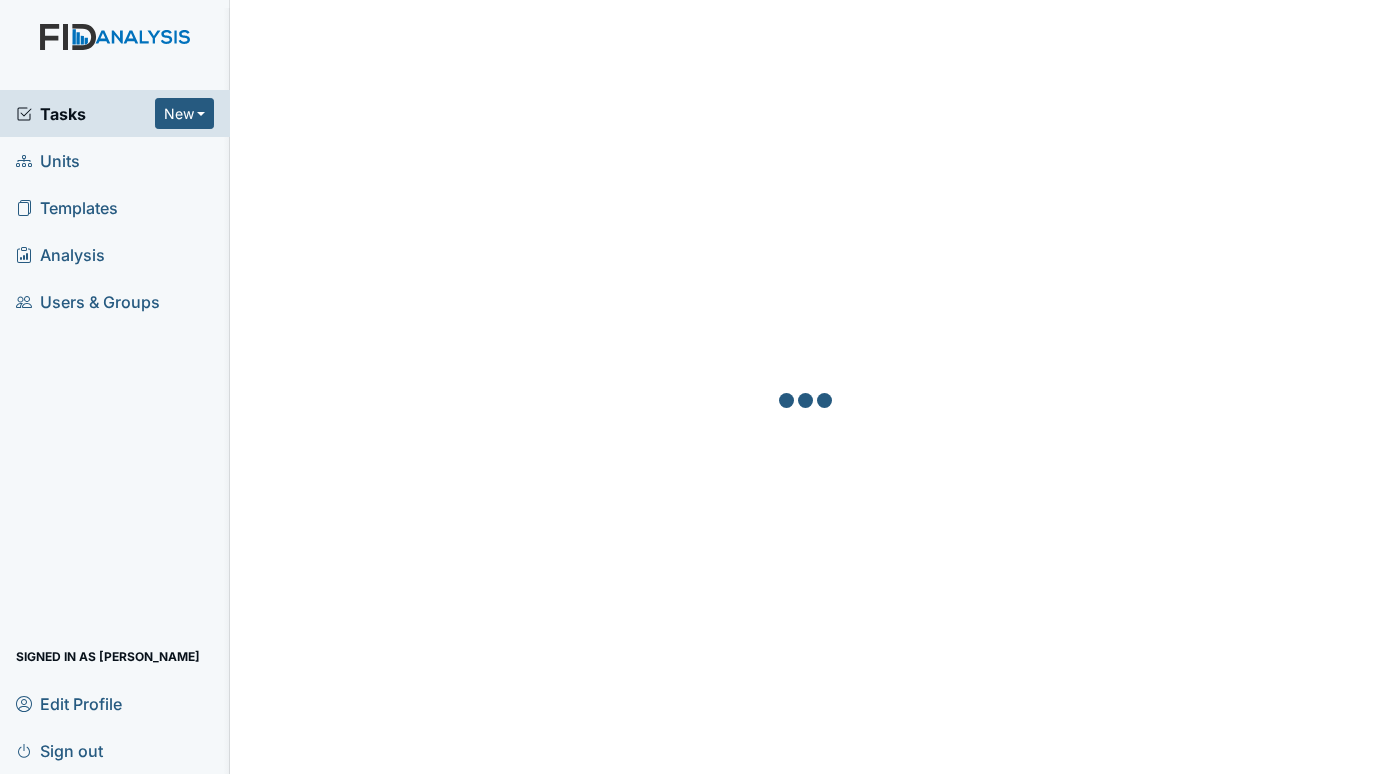 scroll, scrollTop: 0, scrollLeft: 0, axis: both 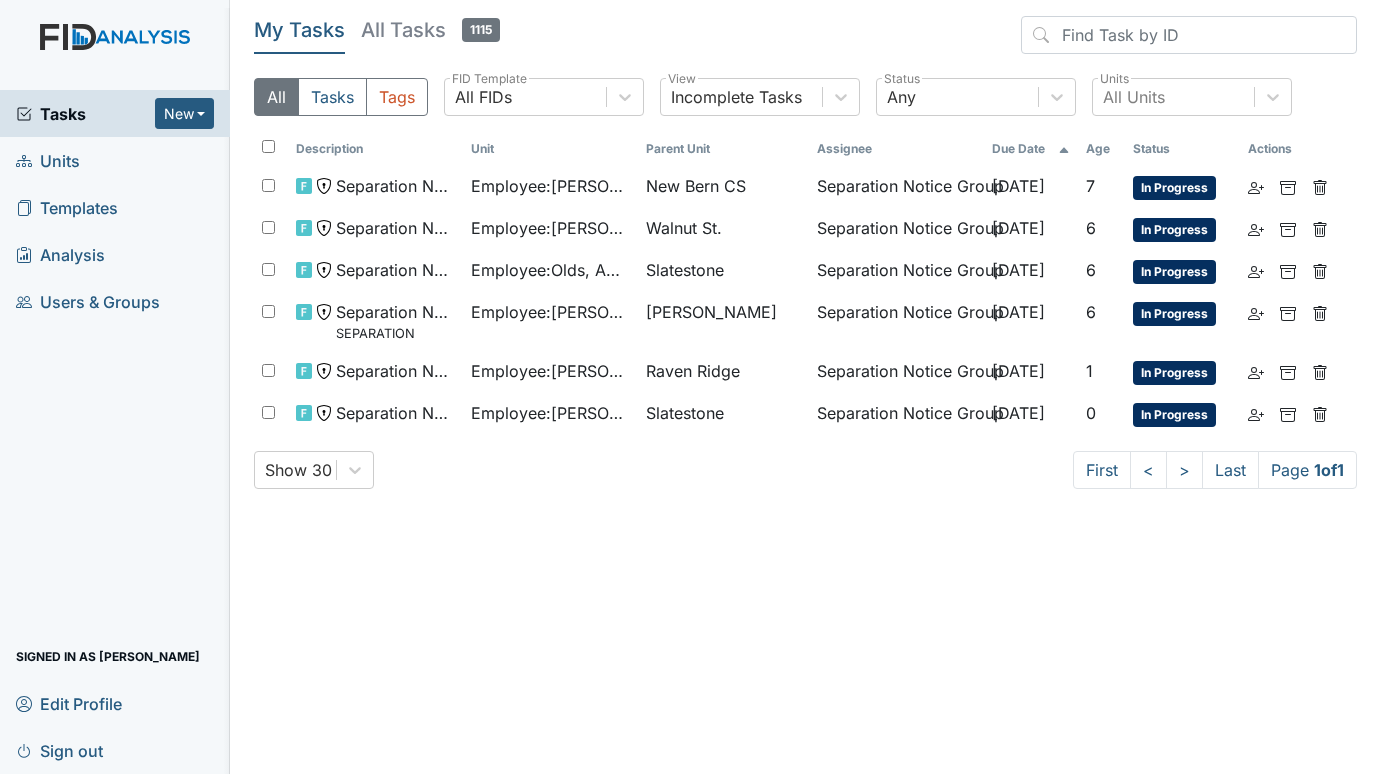 click on "Units" at bounding box center [48, 160] 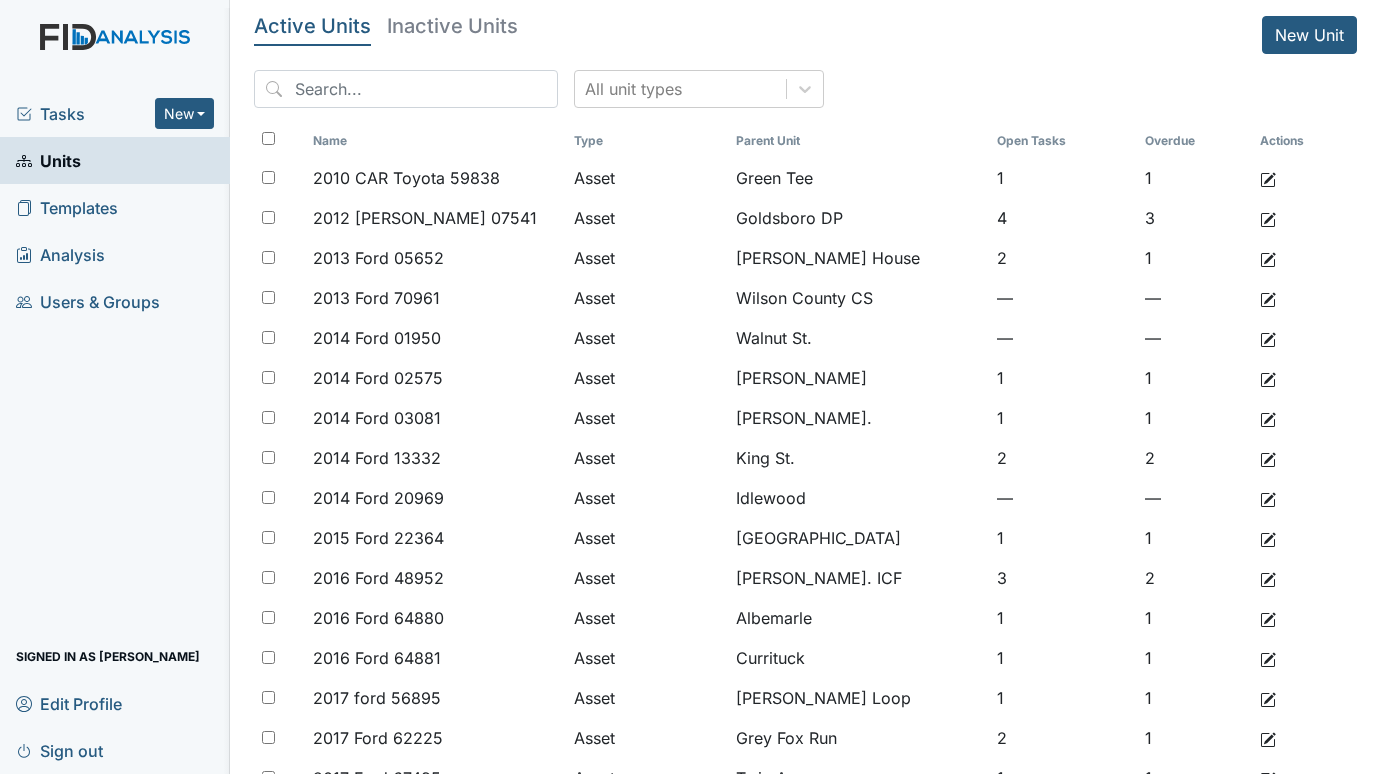 scroll, scrollTop: 0, scrollLeft: 0, axis: both 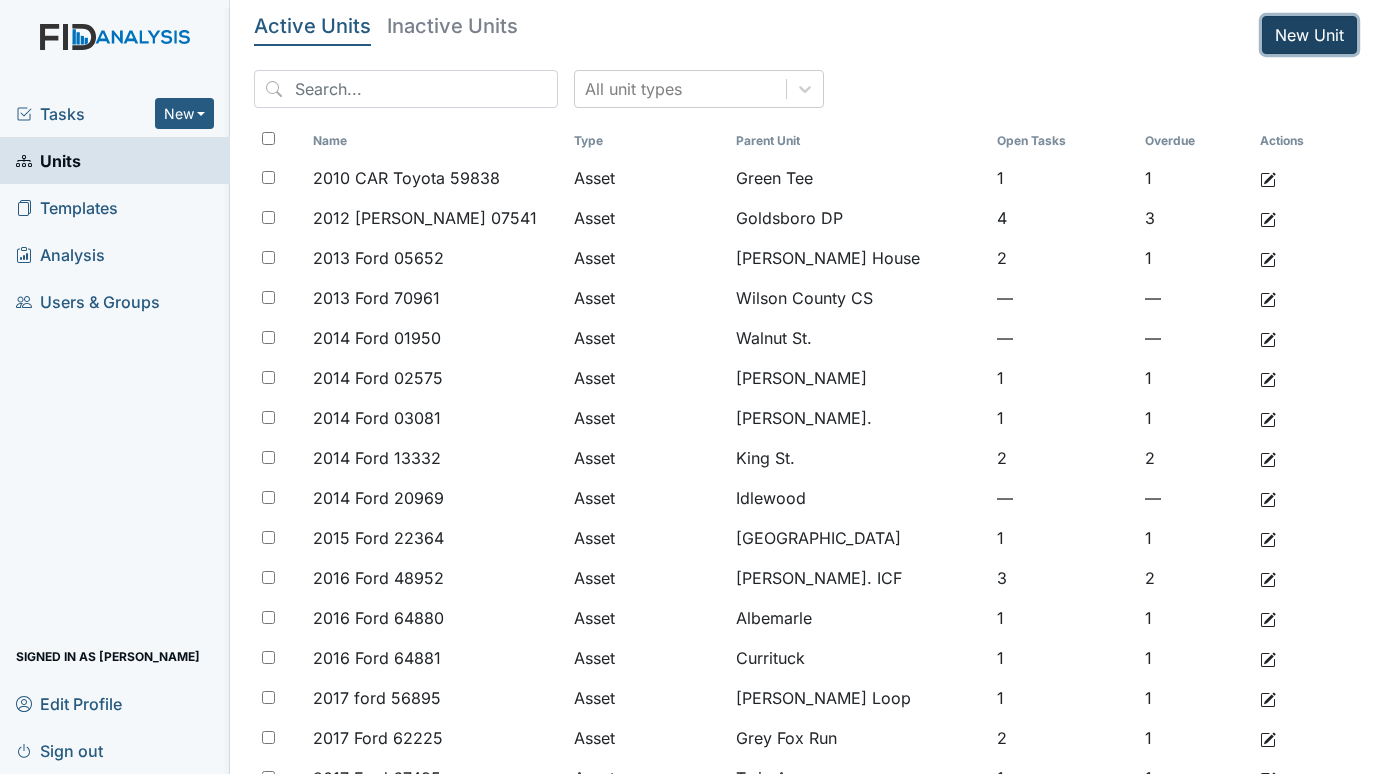 click on "New Unit" at bounding box center (1309, 35) 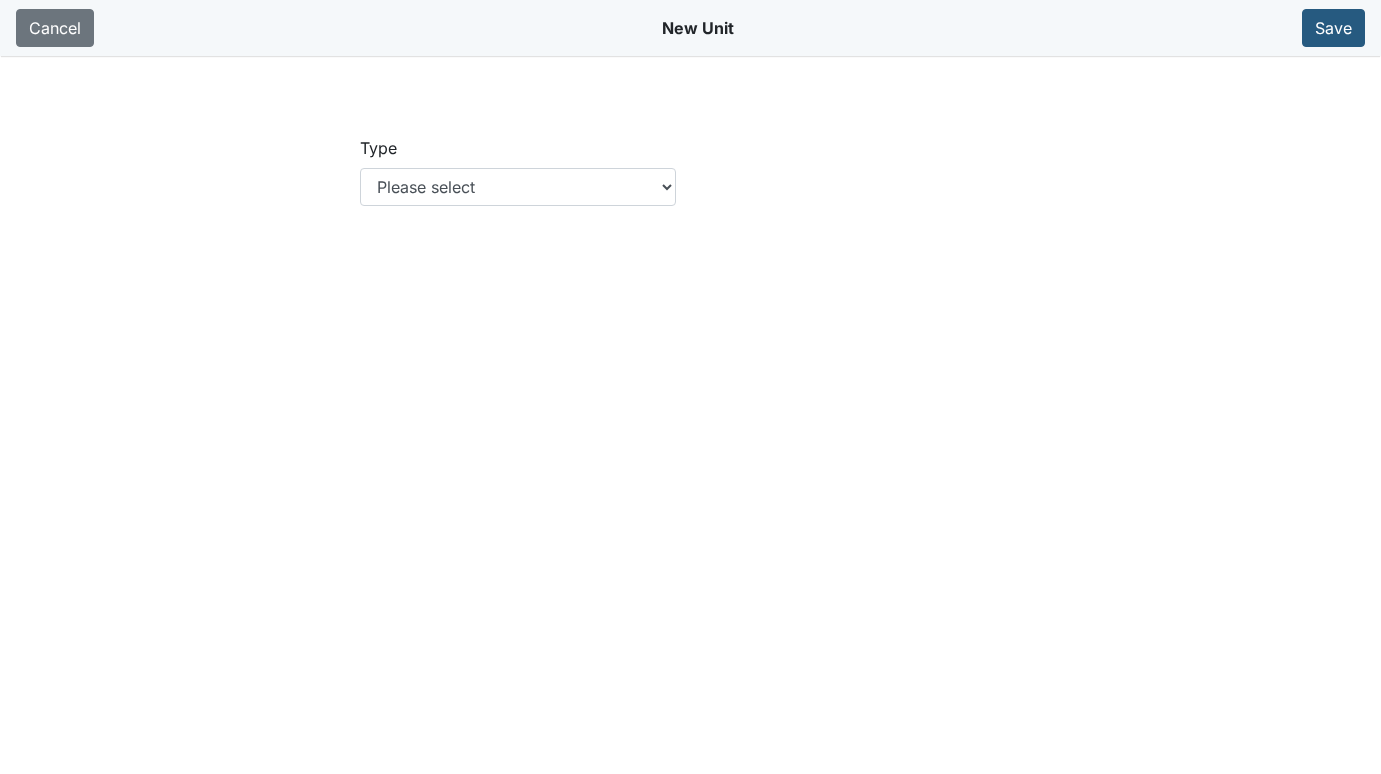 scroll, scrollTop: 0, scrollLeft: 0, axis: both 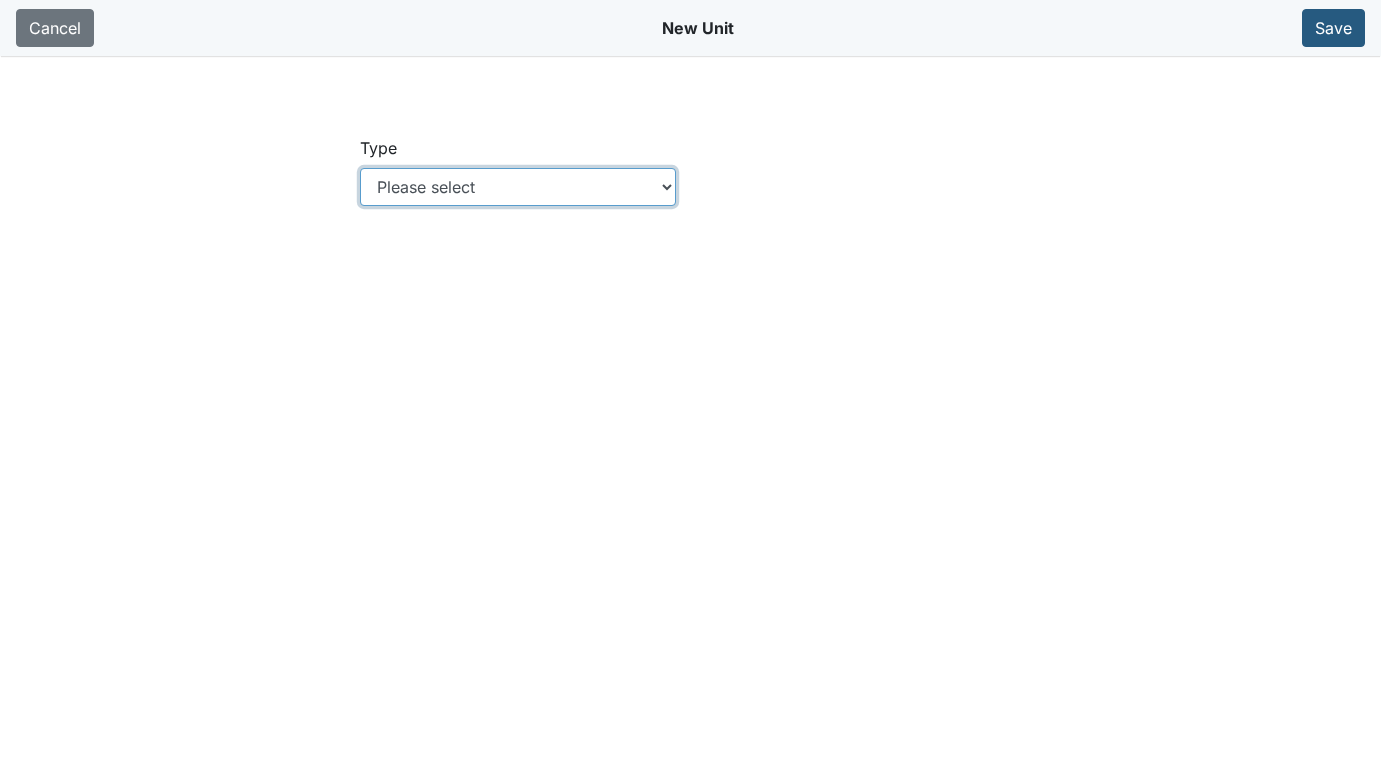click on "Please select
Location
Location: Employee
Location: Consumer
Location: Asset
Location: Other" at bounding box center (517, 187) 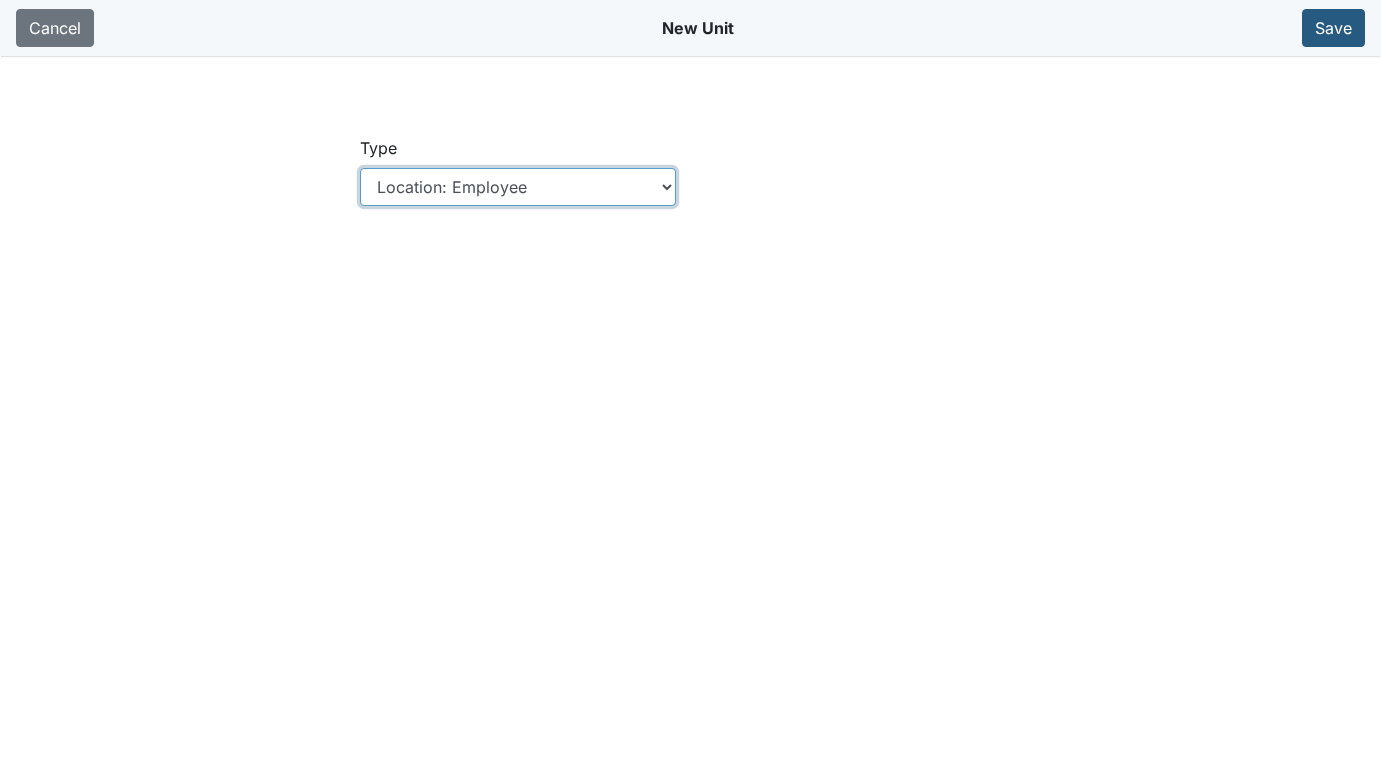 click on "Please select
Location
Location: Employee
Location: Consumer
Location: Asset
Location: Other" at bounding box center [517, 187] 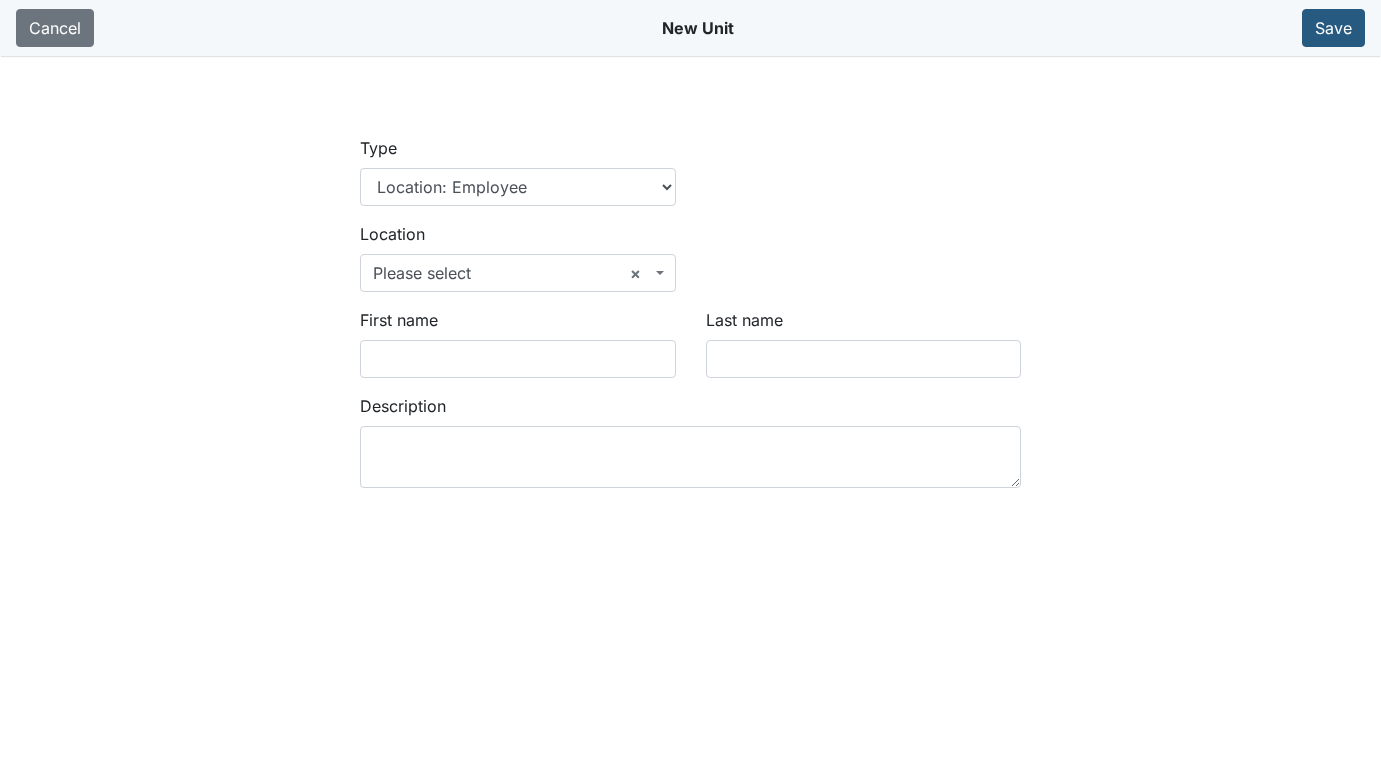 scroll, scrollTop: 0, scrollLeft: 0, axis: both 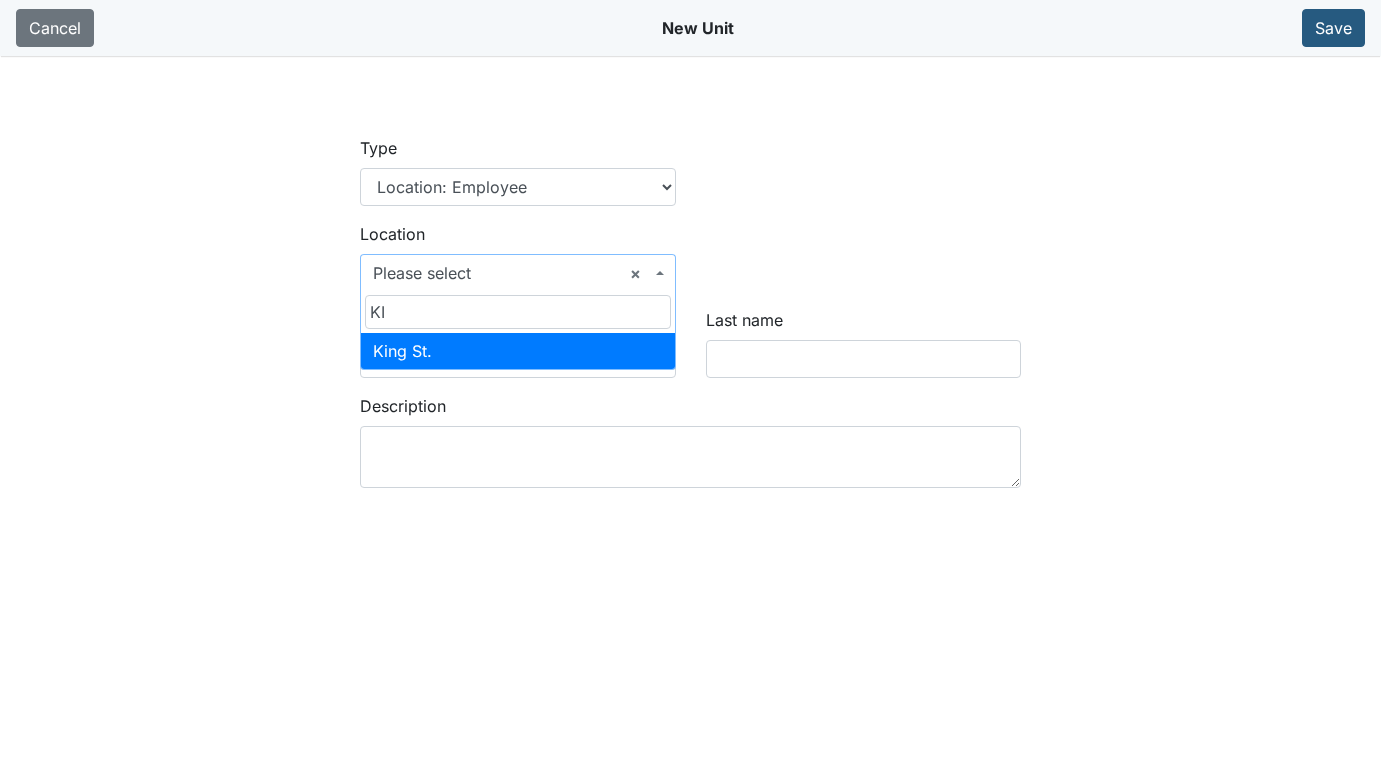 type on "KI" 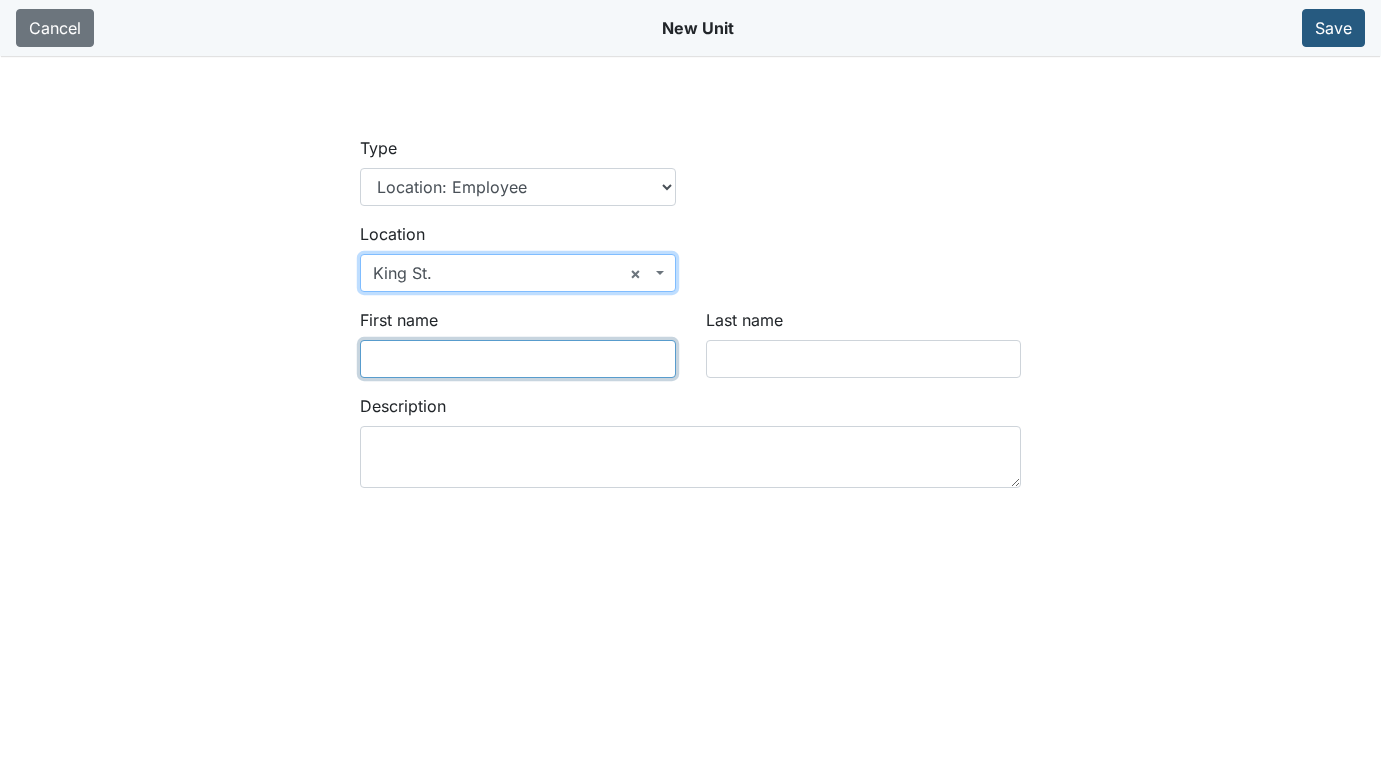 click on "First name" at bounding box center (517, 359) 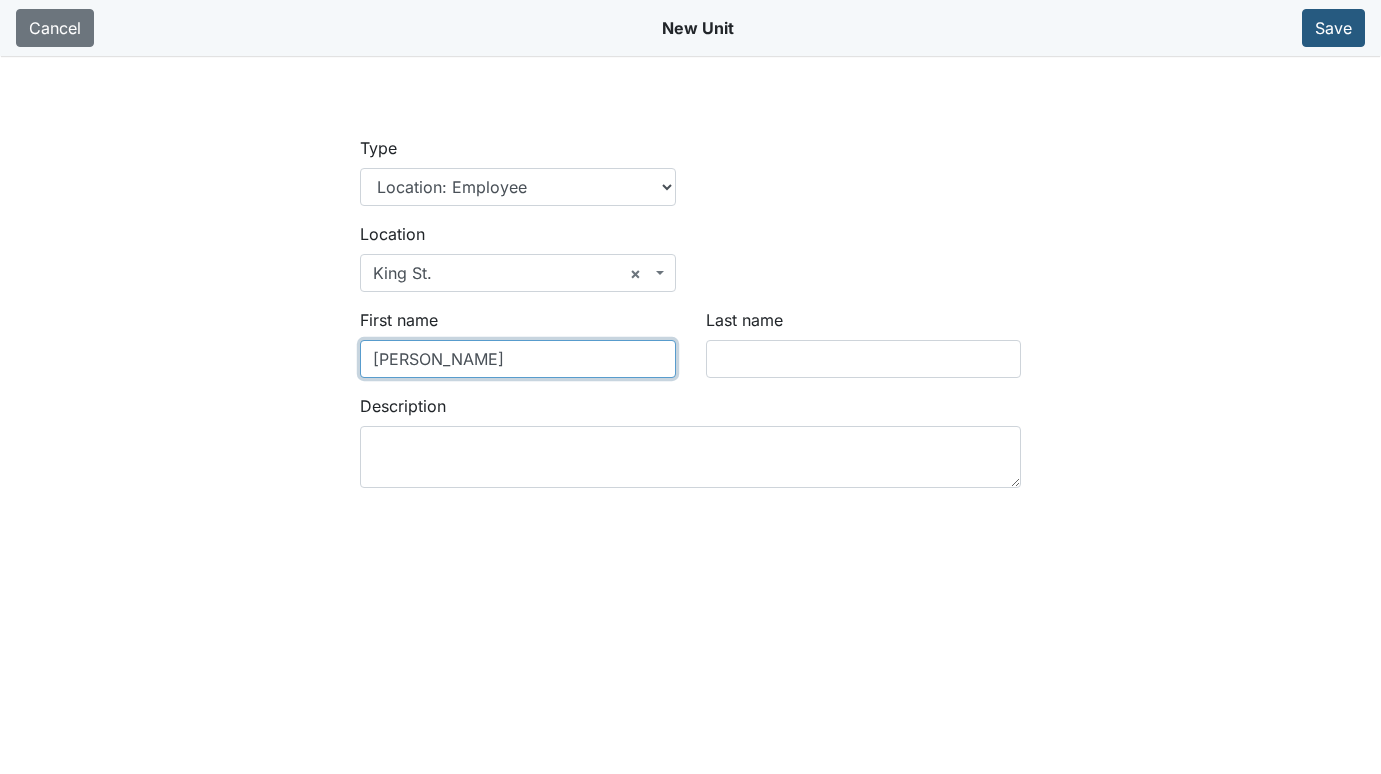 type on "[PERSON_NAME]" 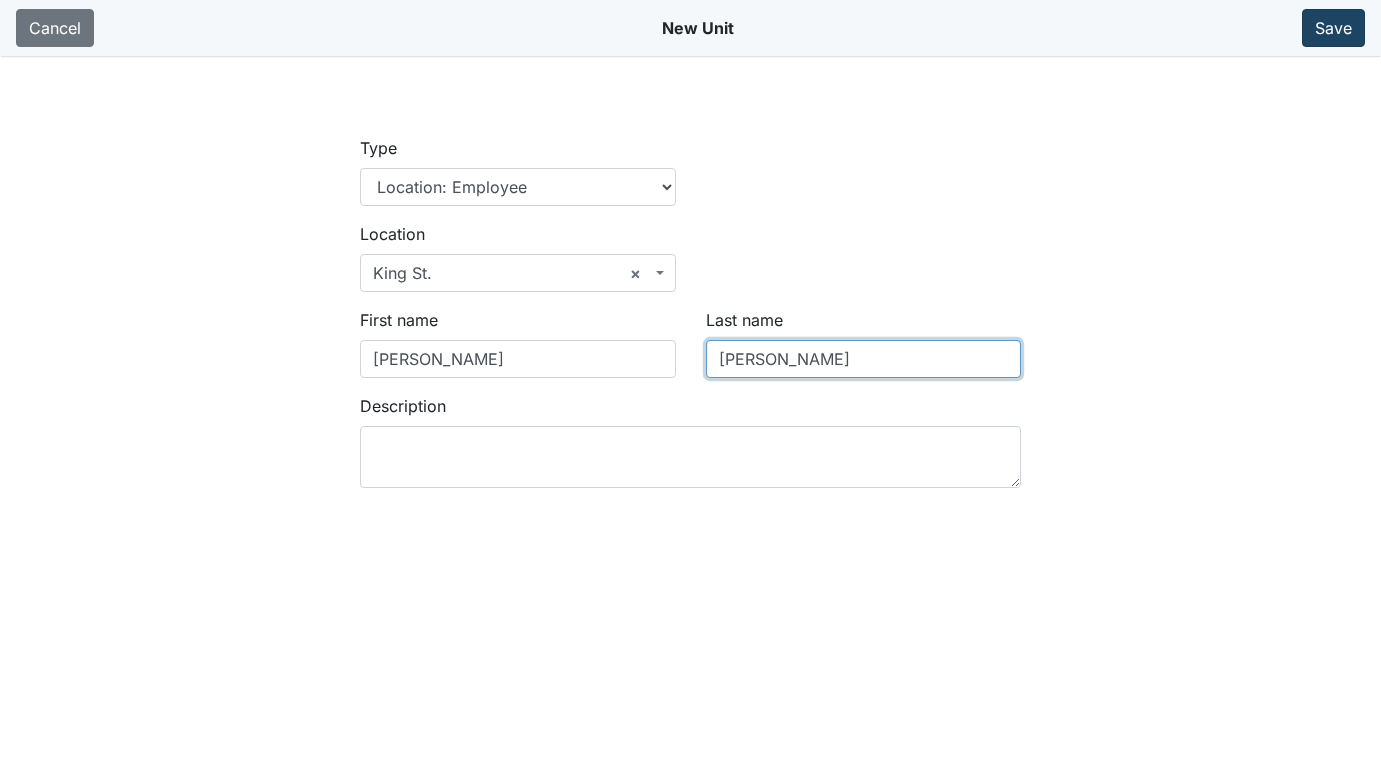 type on "[PERSON_NAME]" 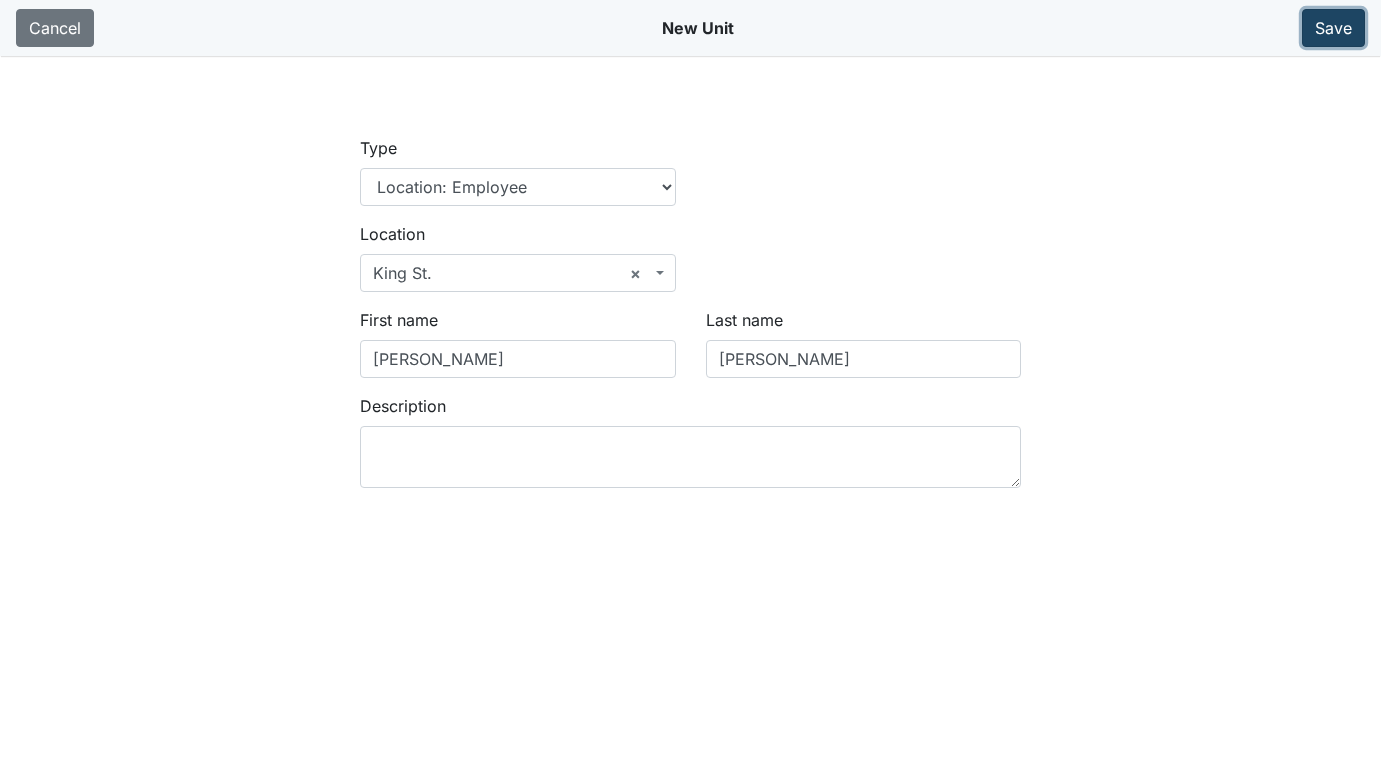click on "Save" at bounding box center (1333, 28) 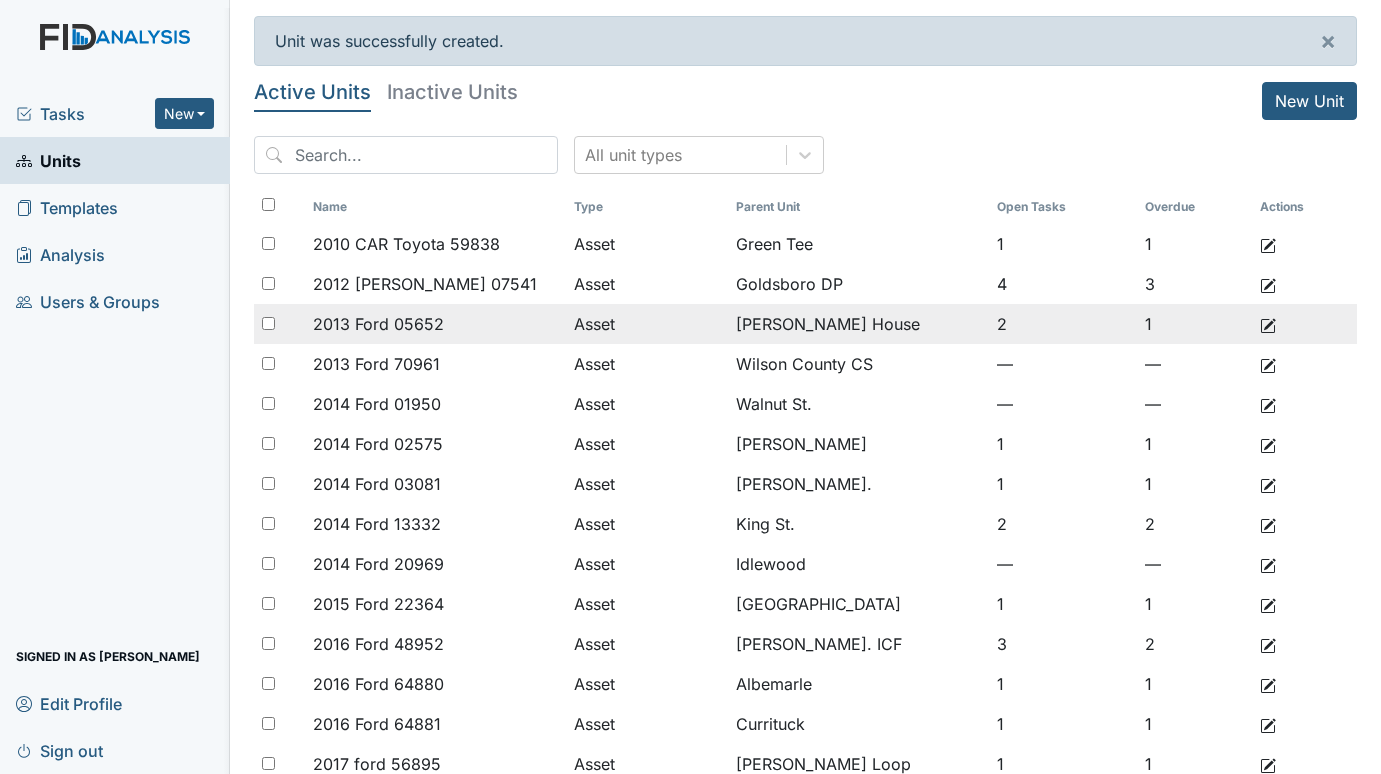 scroll, scrollTop: 0, scrollLeft: 0, axis: both 